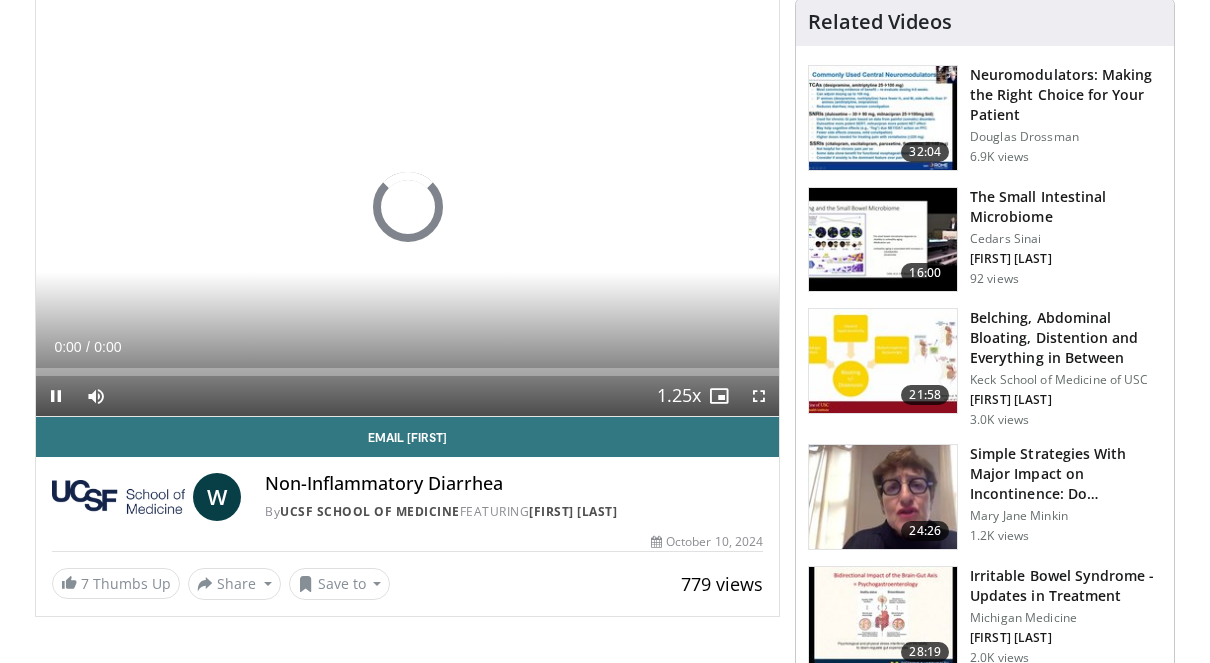 scroll, scrollTop: 157, scrollLeft: 0, axis: vertical 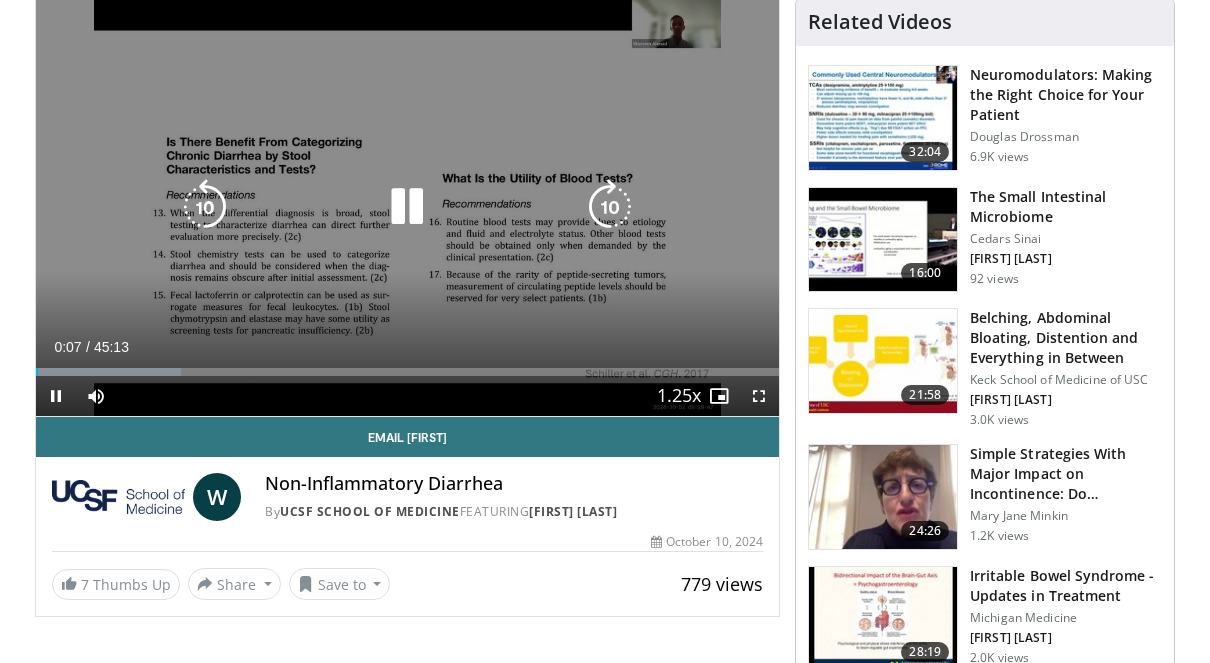click at bounding box center (407, 207) 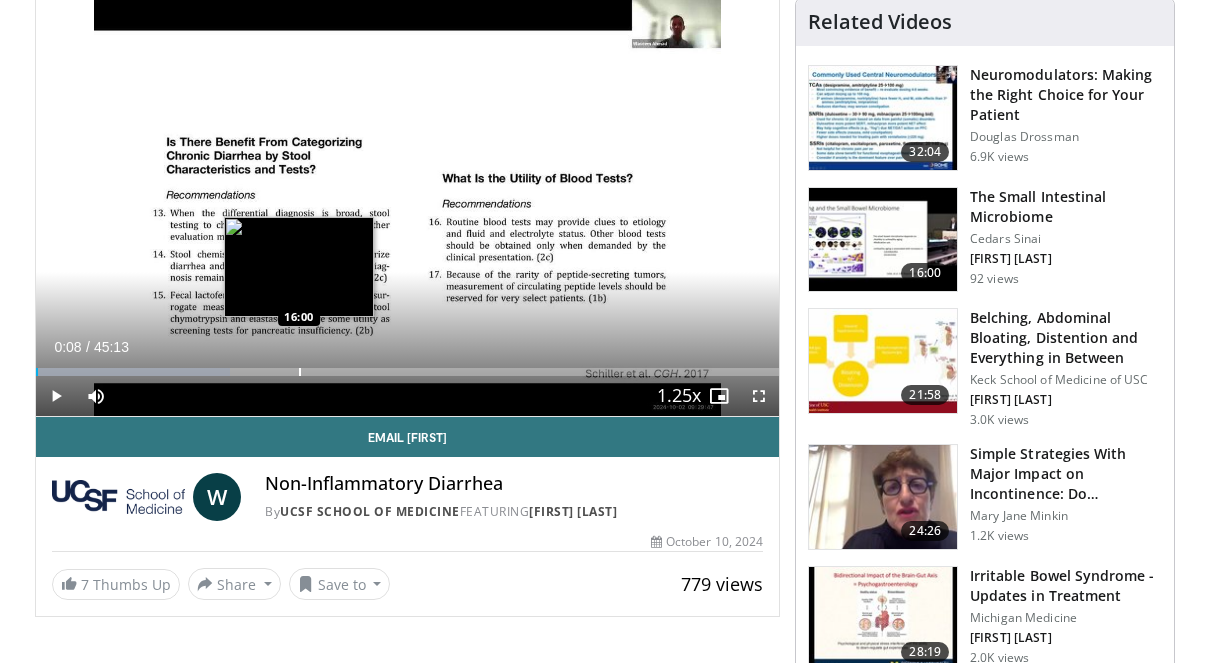 click at bounding box center (300, 372) 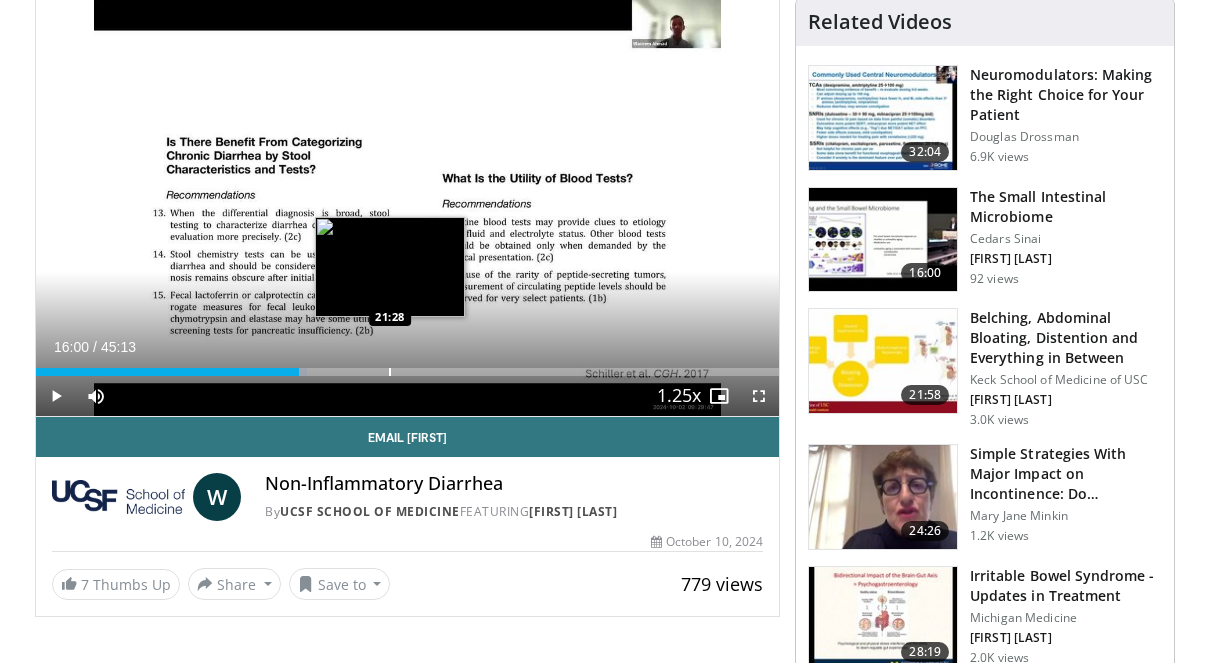 click at bounding box center [390, 372] 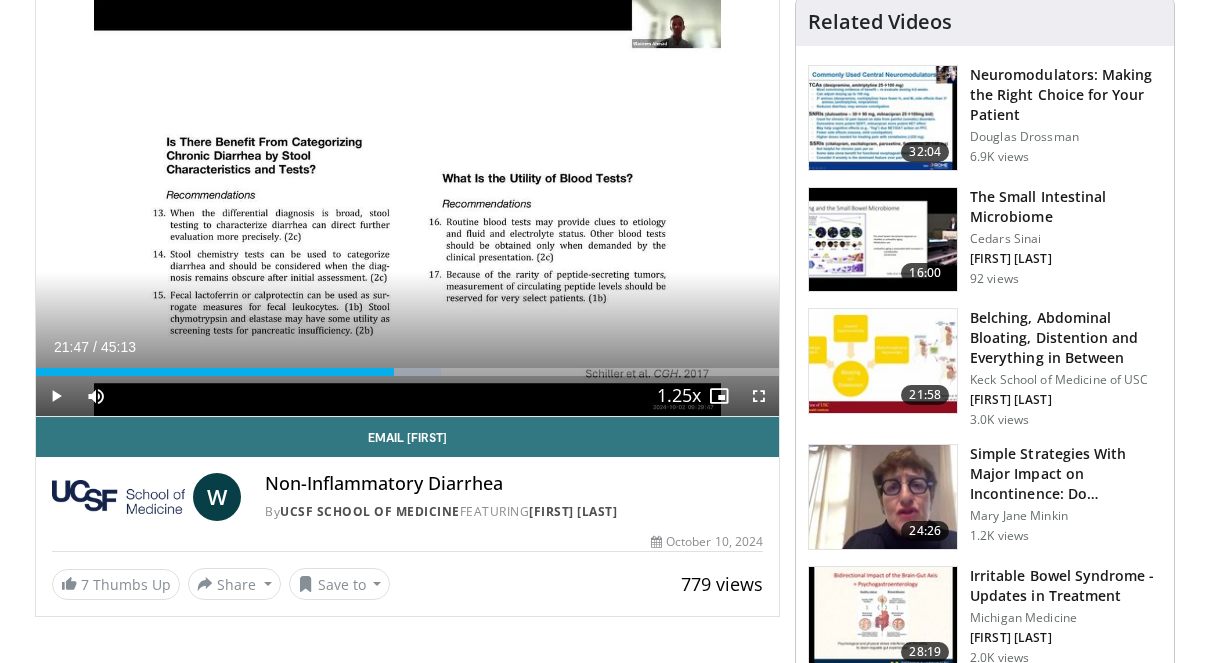click on "Loaded :  54.55% 21:47 26:10" at bounding box center [407, 366] 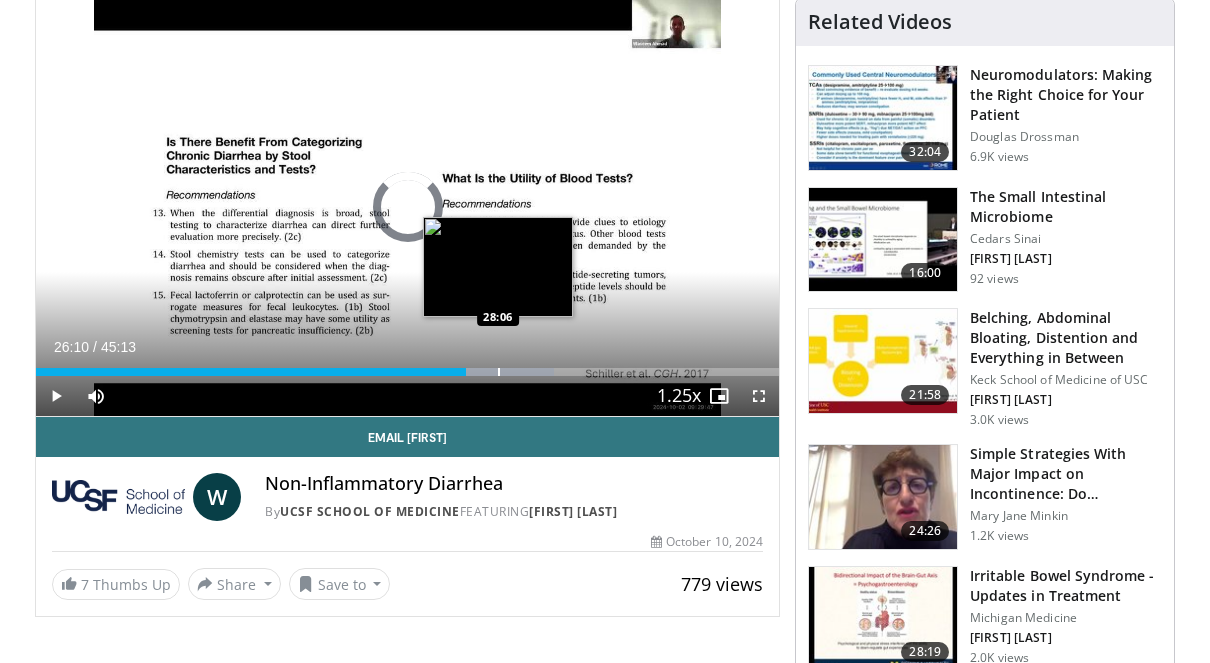 click at bounding box center (499, 372) 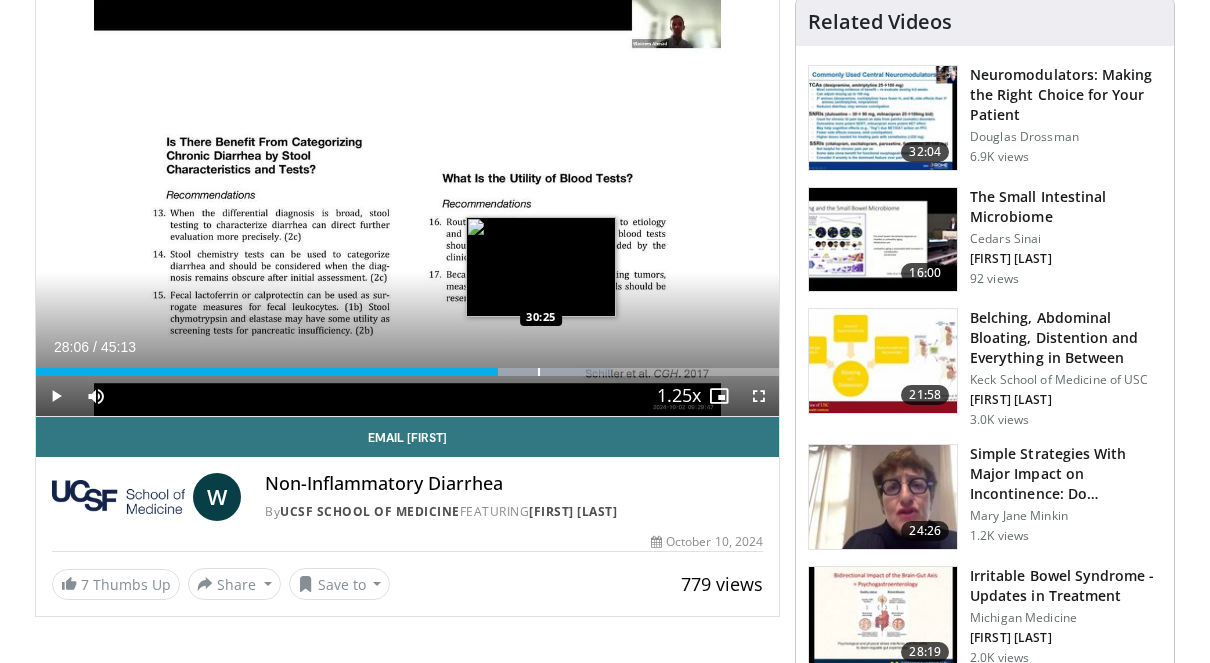 click at bounding box center [539, 372] 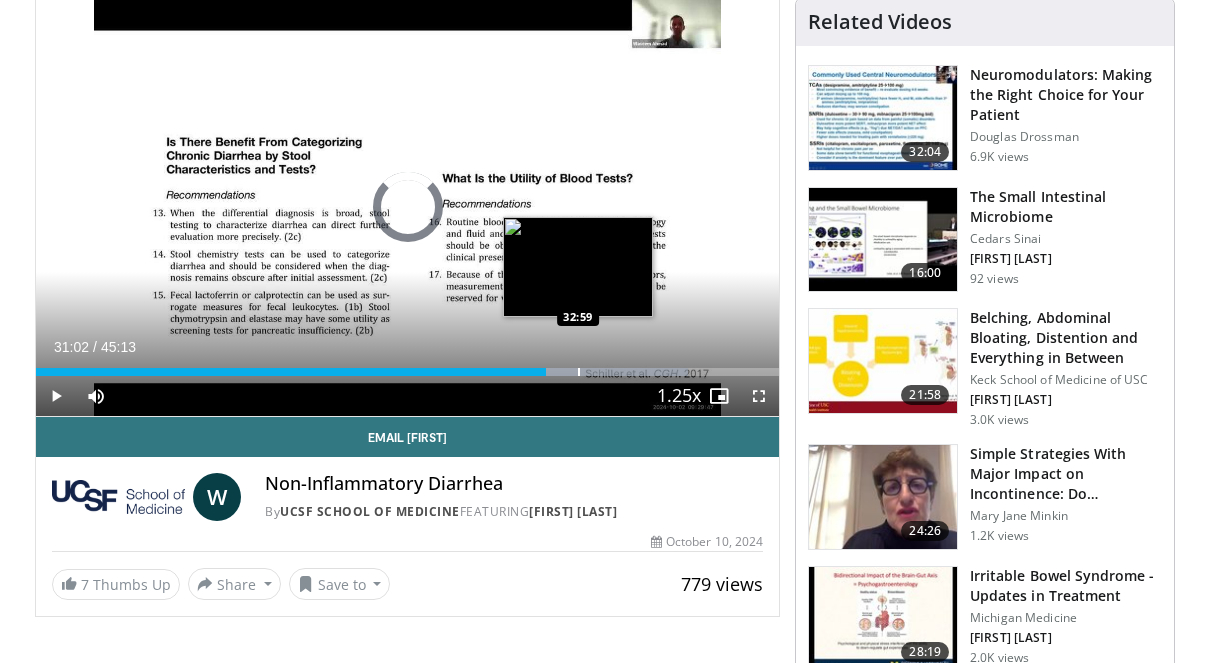 click at bounding box center (579, 372) 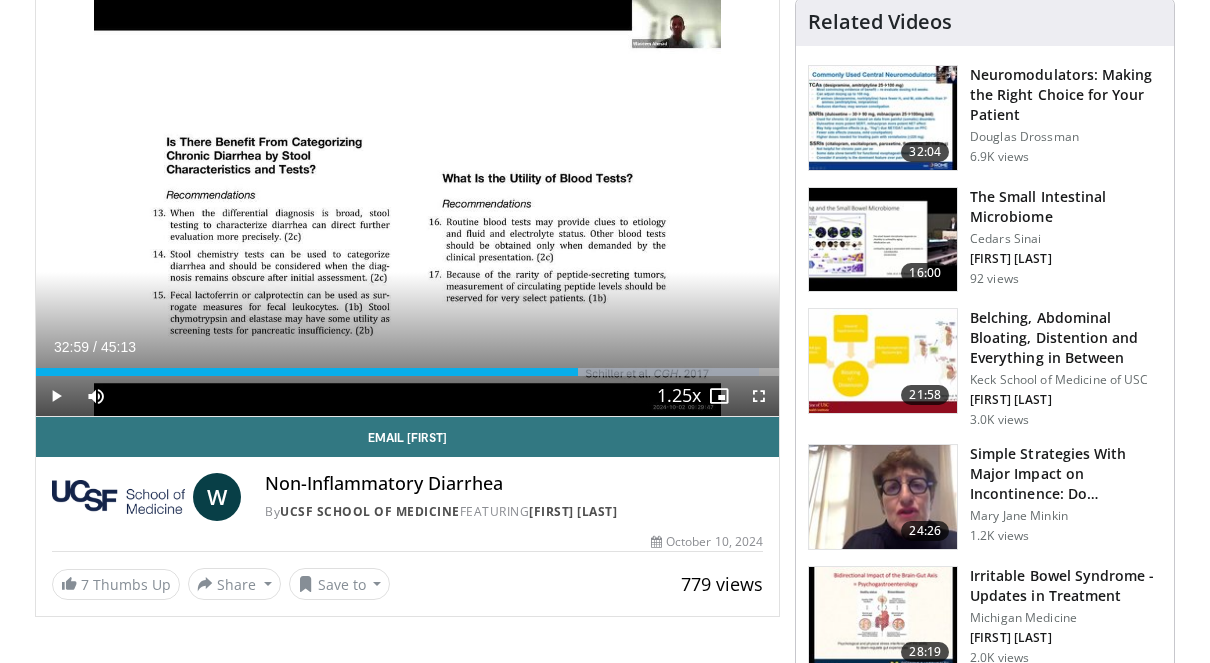 click at bounding box center [56, 396] 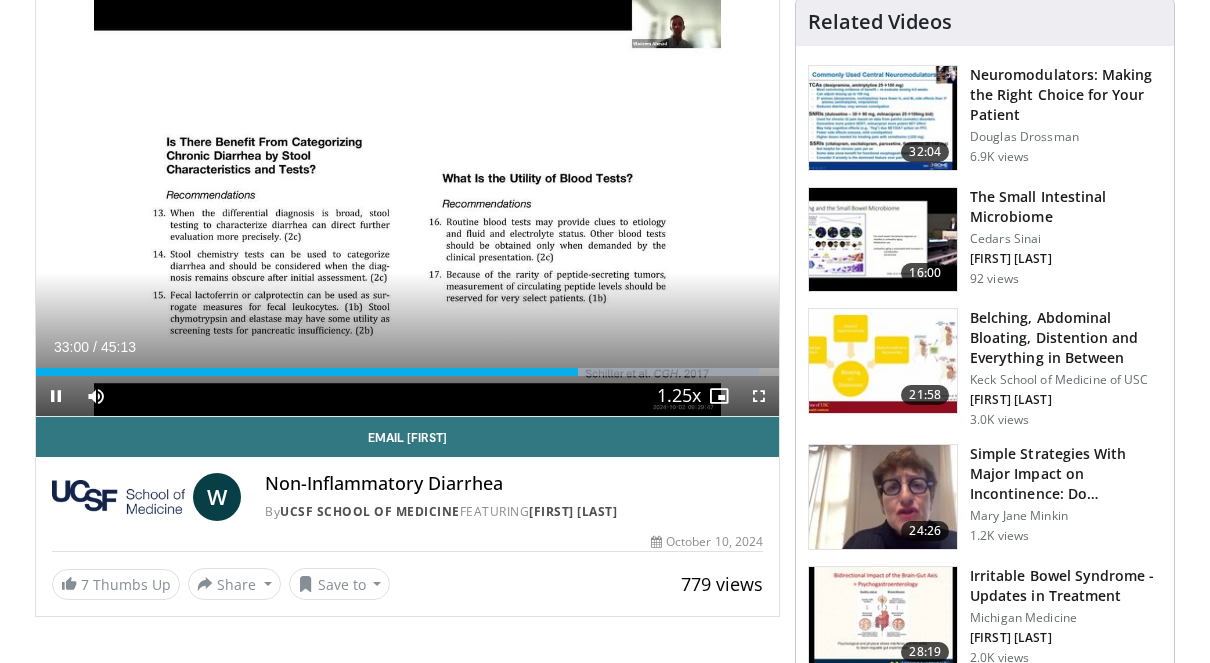click at bounding box center (759, 396) 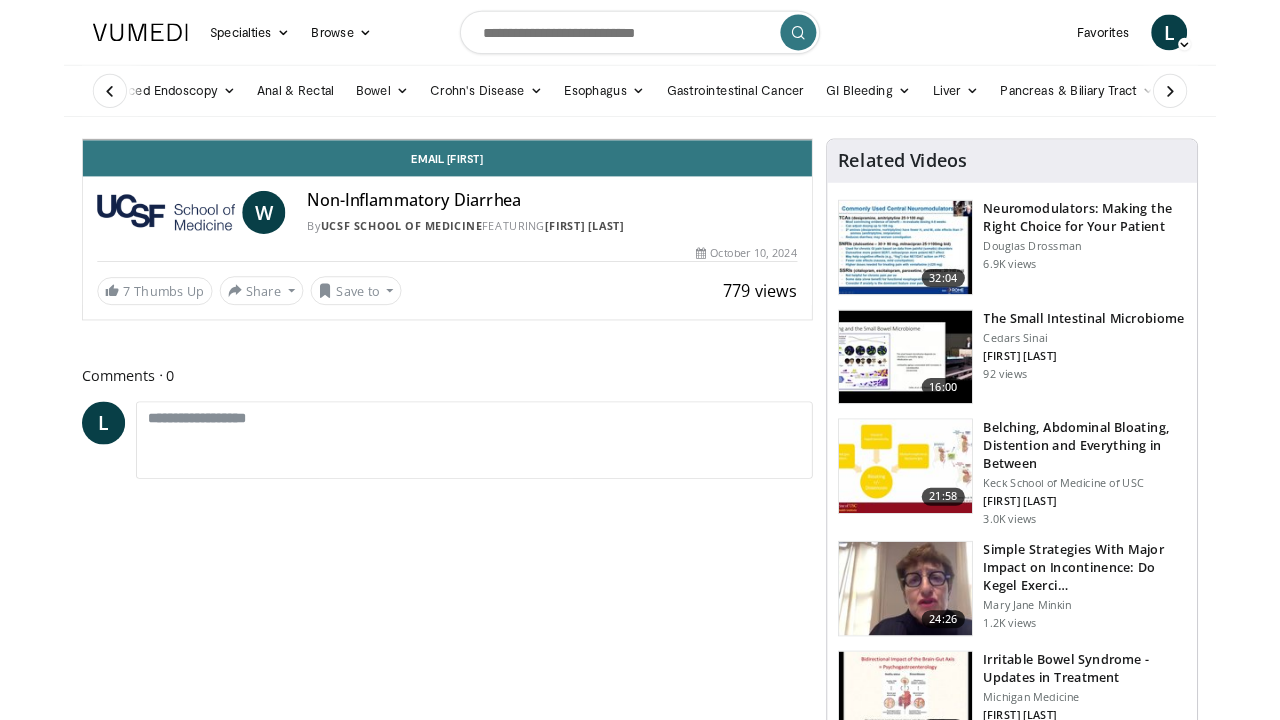 scroll, scrollTop: 157, scrollLeft: 0, axis: vertical 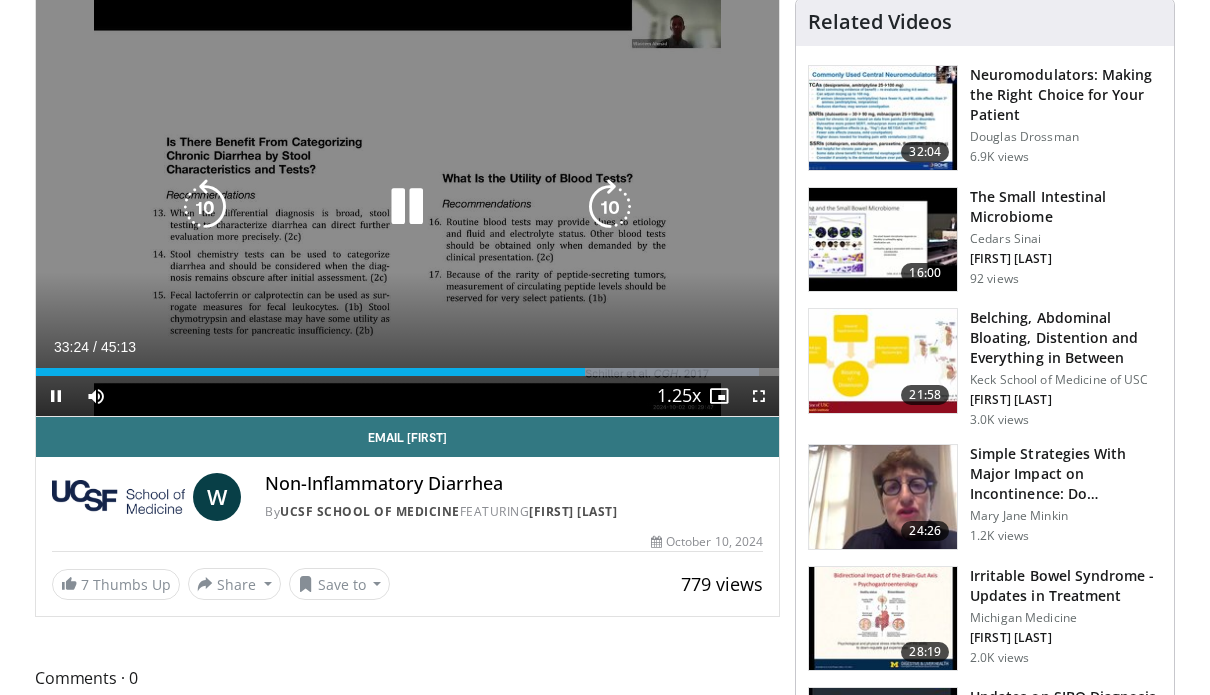 click at bounding box center (407, 207) 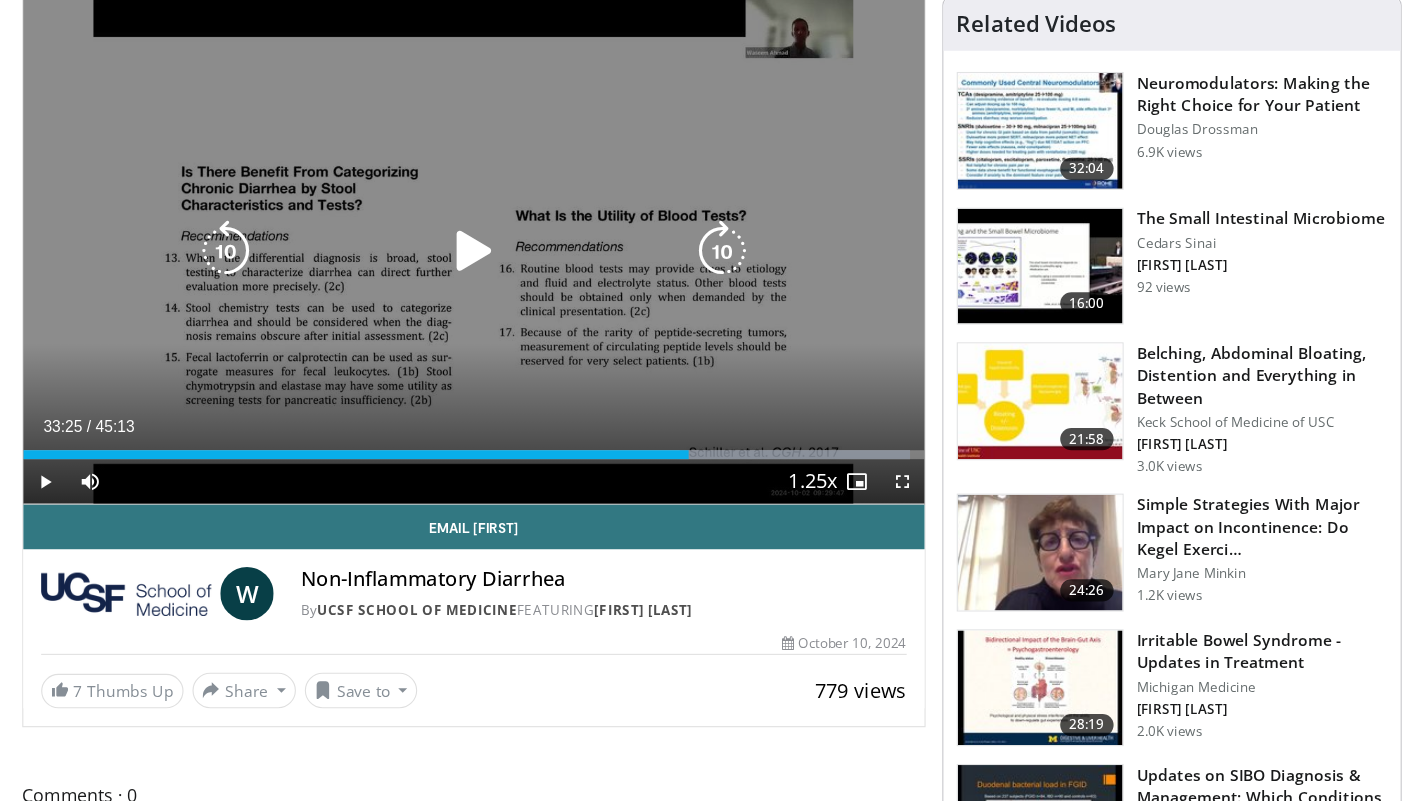 scroll, scrollTop: 156, scrollLeft: 0, axis: vertical 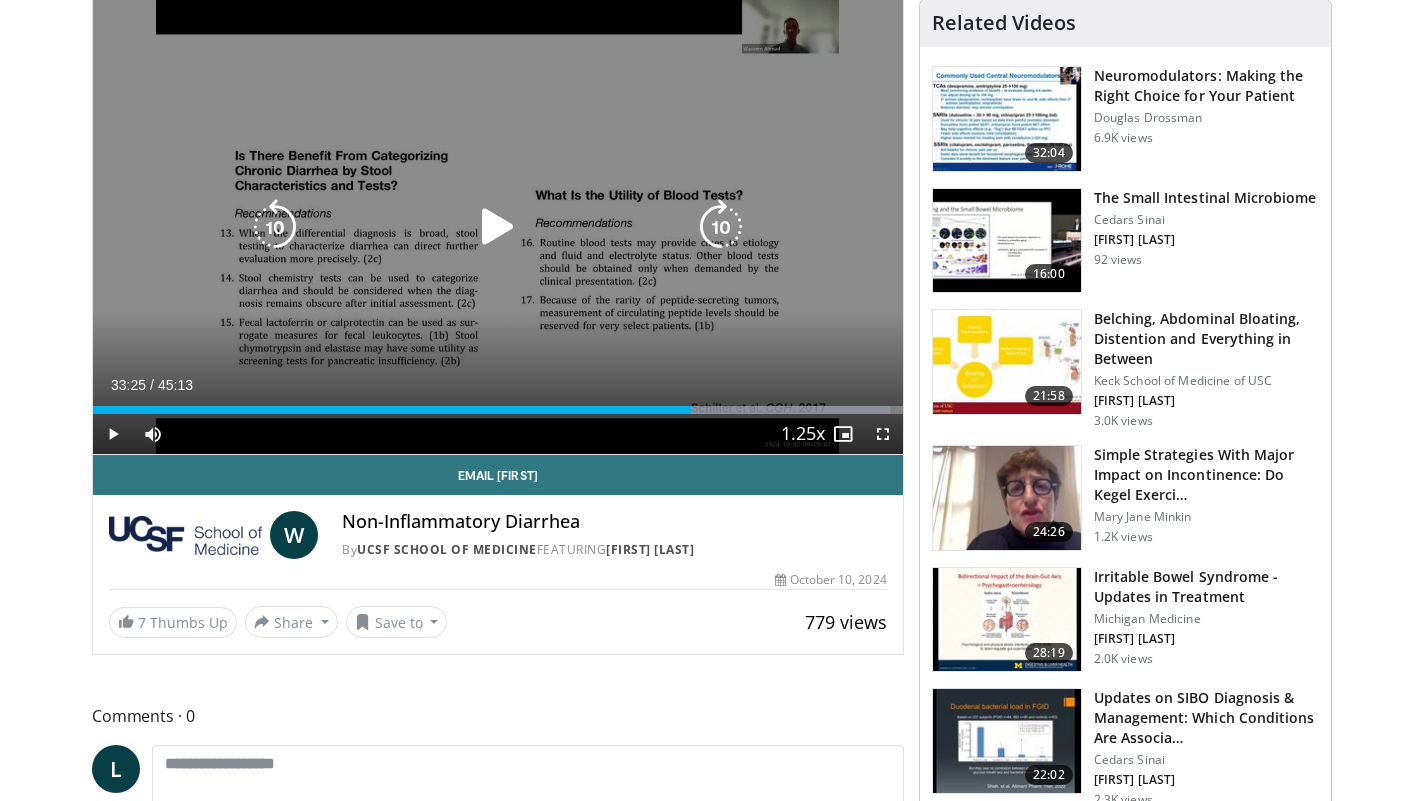 click at bounding box center [498, 227] 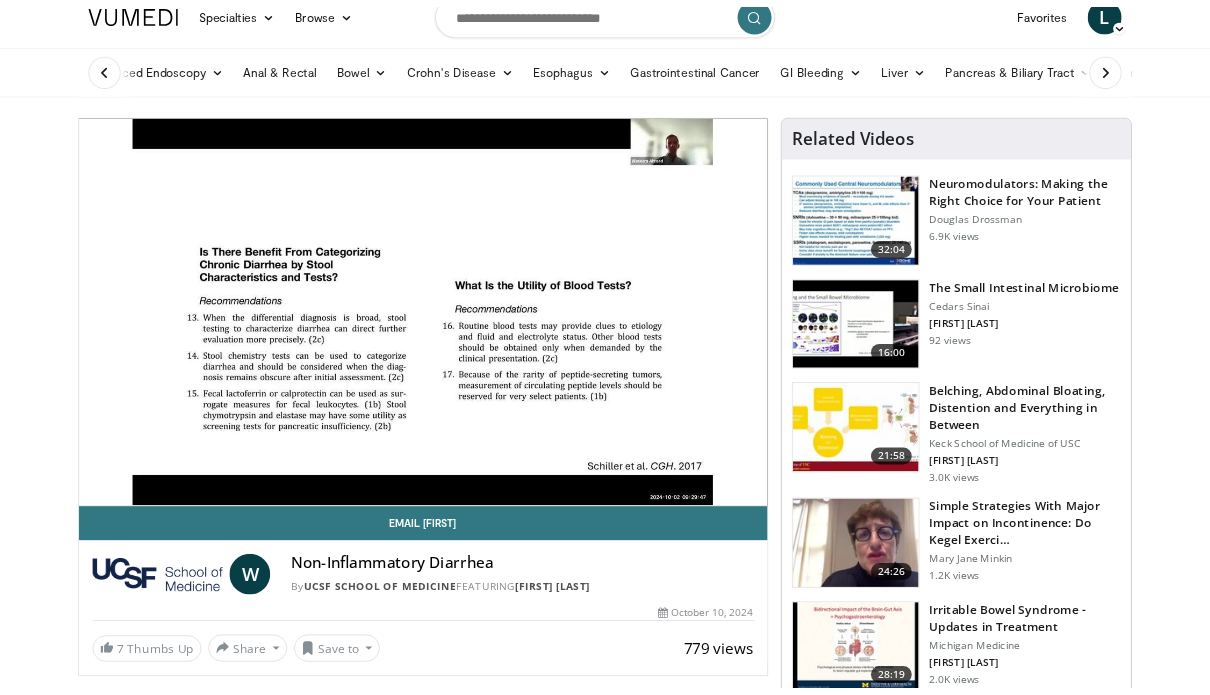 scroll, scrollTop: 0, scrollLeft: 0, axis: both 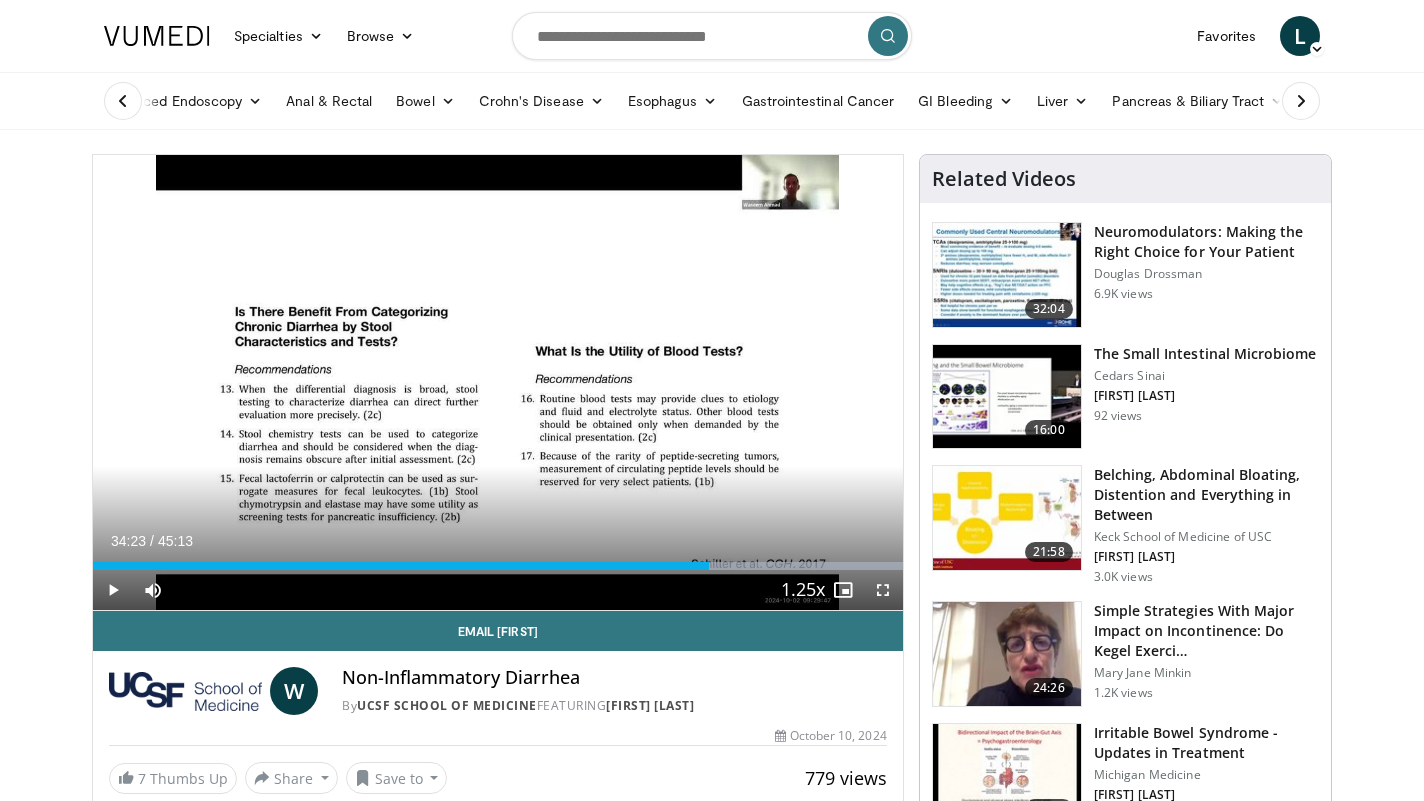 click at bounding box center (113, 590) 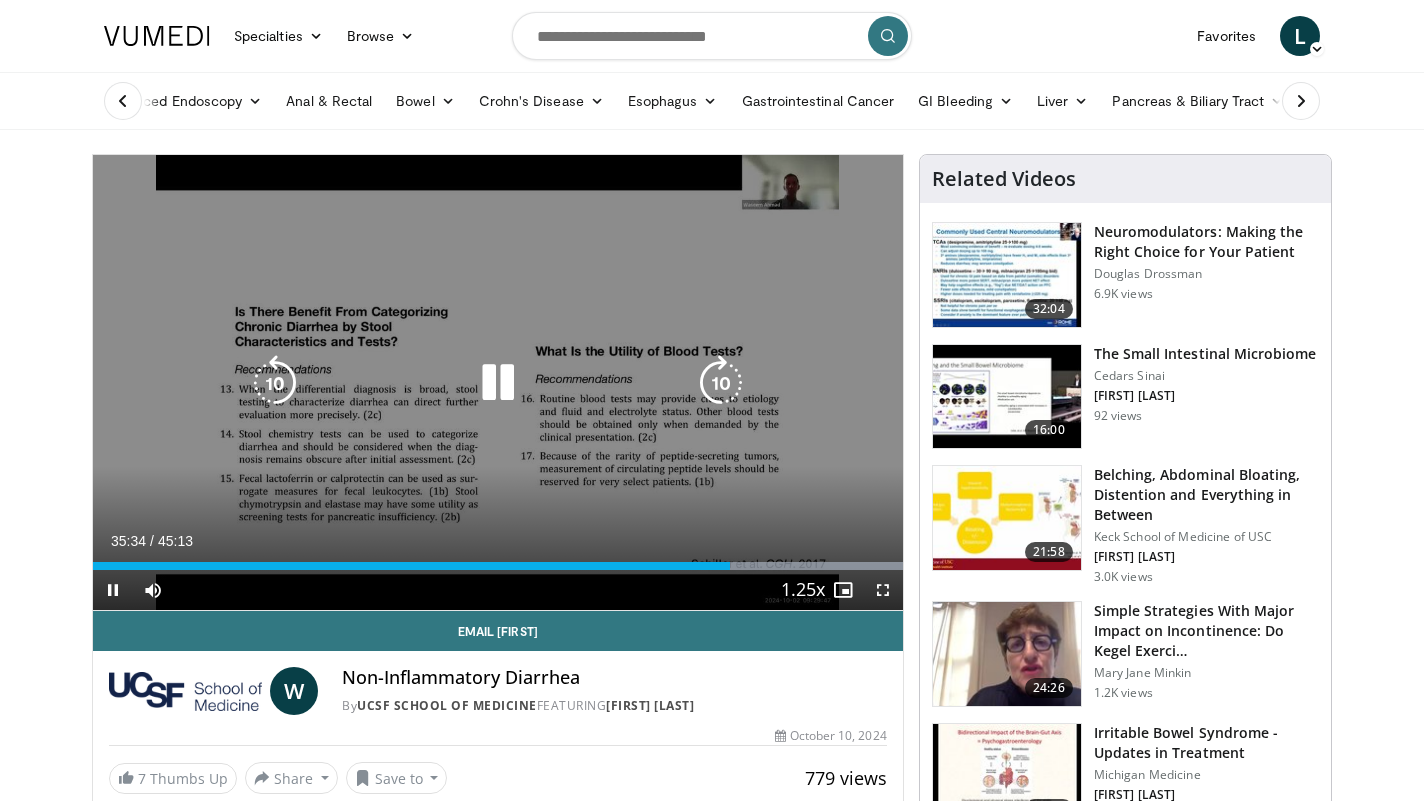 click at bounding box center (498, 383) 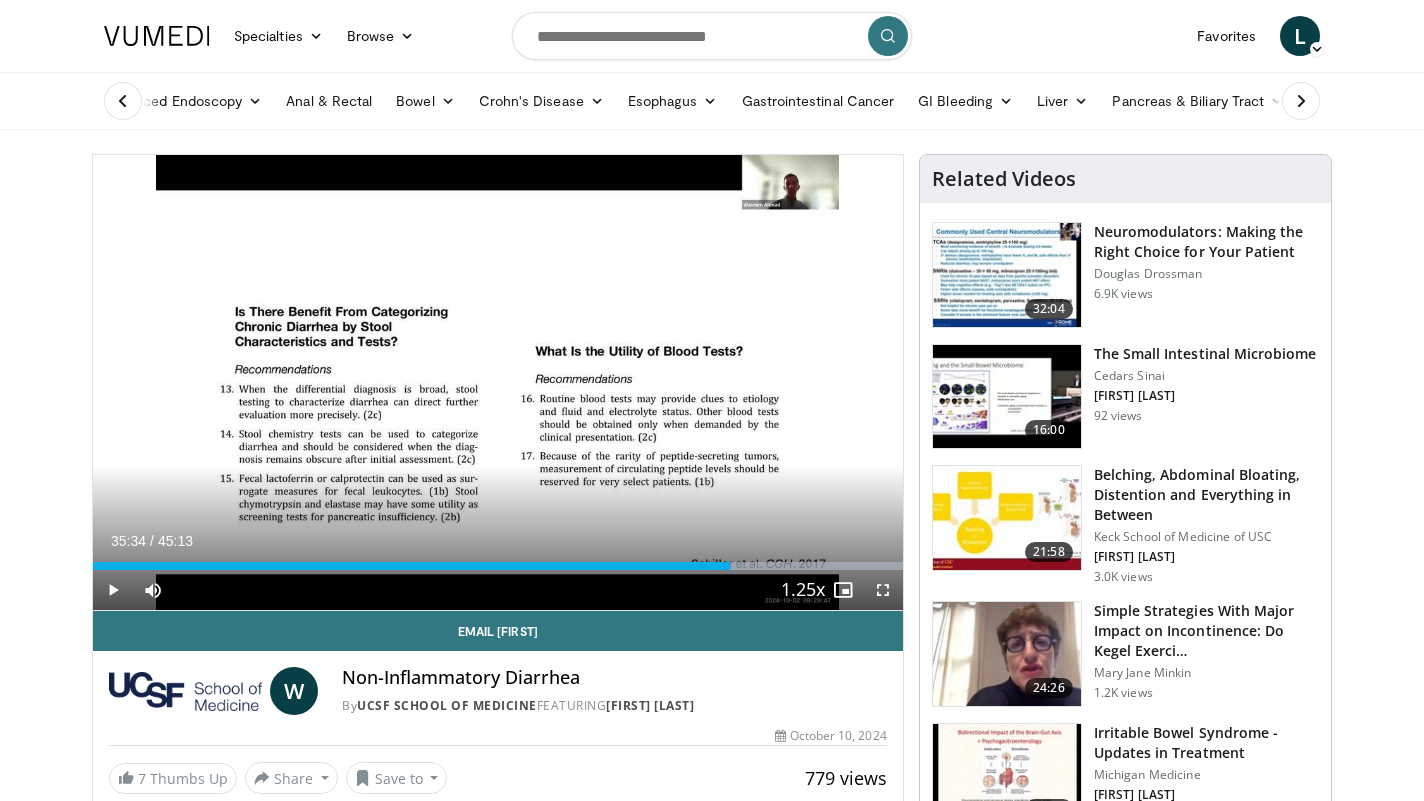 click at bounding box center [113, 590] 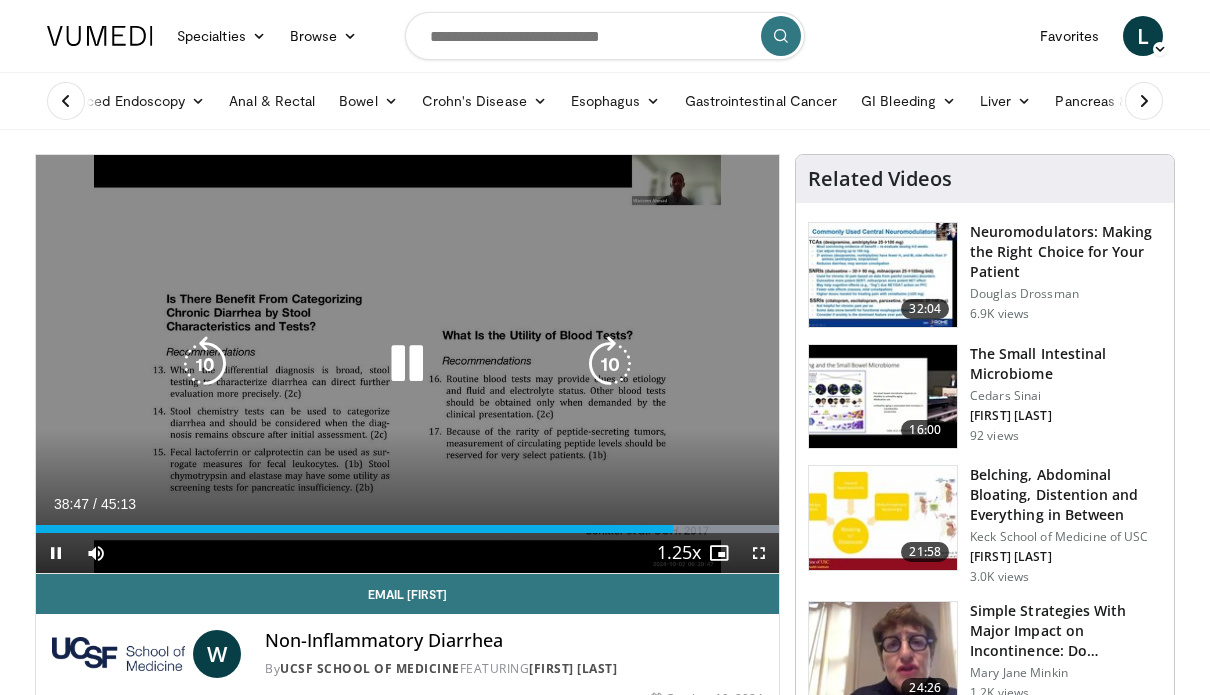 click at bounding box center (610, 364) 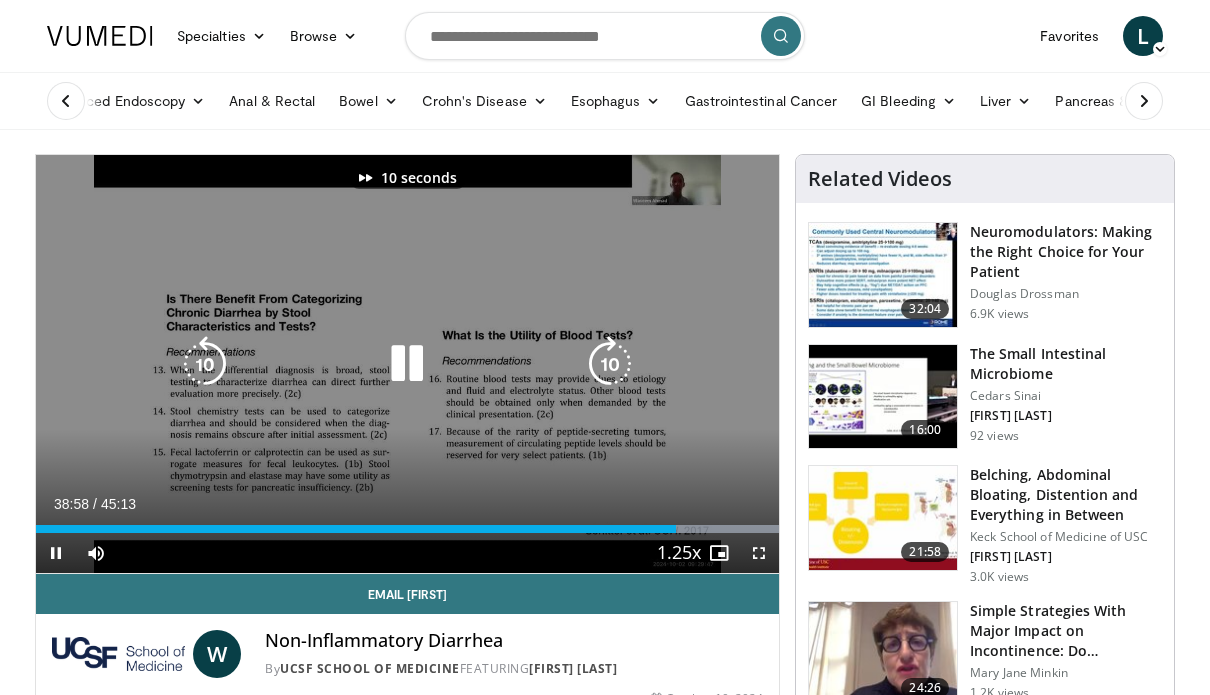 click at bounding box center [610, 364] 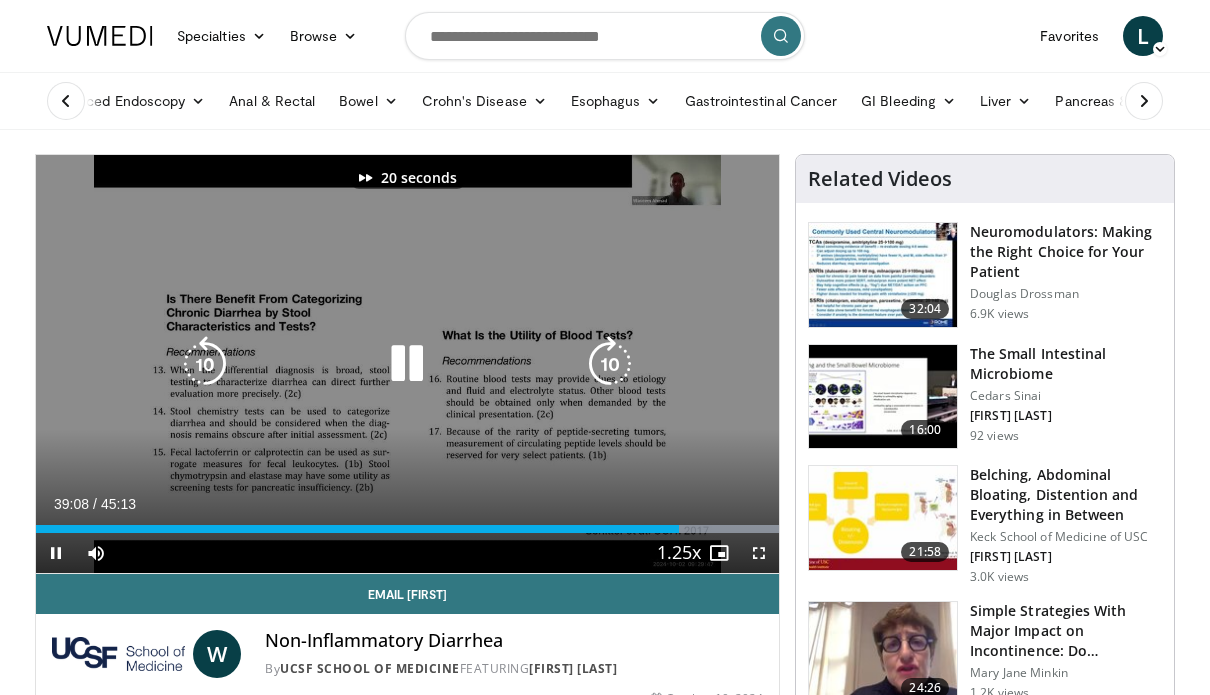 click at bounding box center (610, 364) 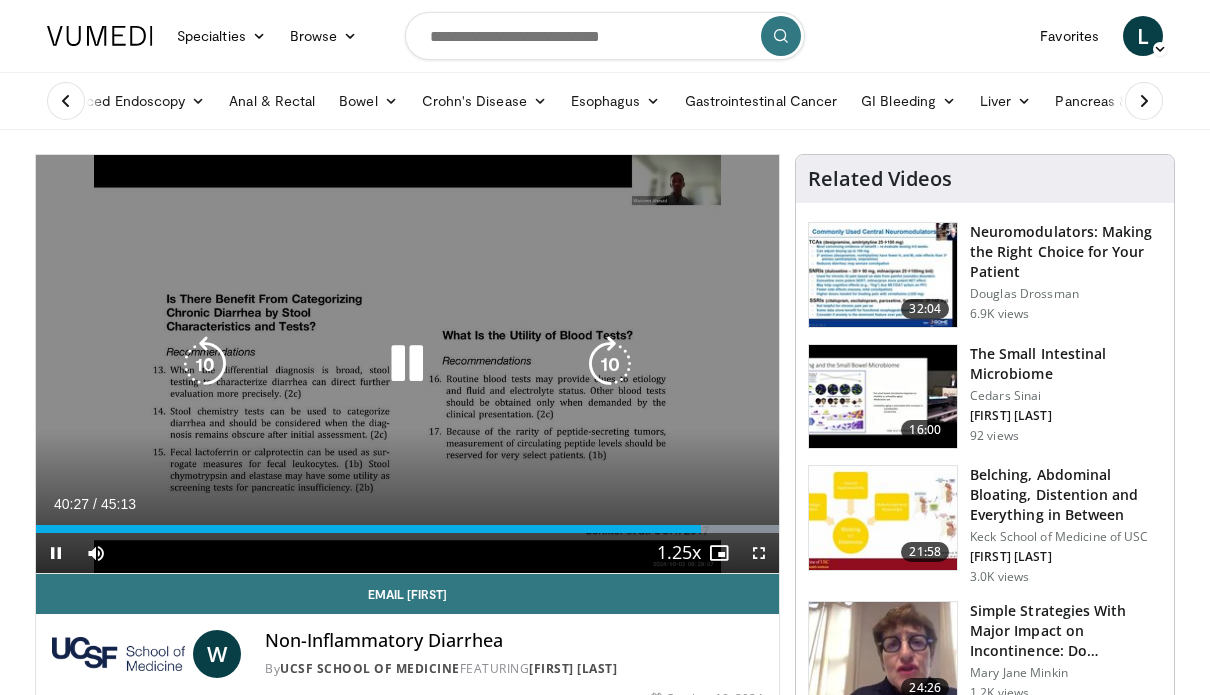 click at bounding box center [407, 364] 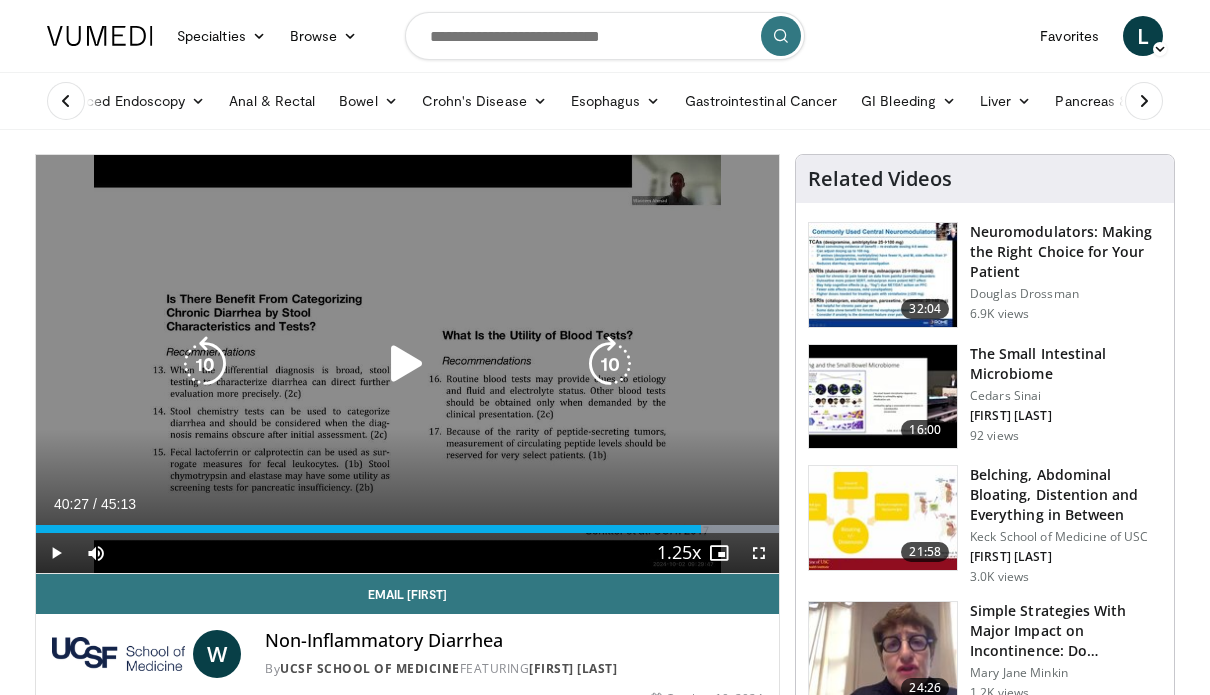 click at bounding box center (407, 364) 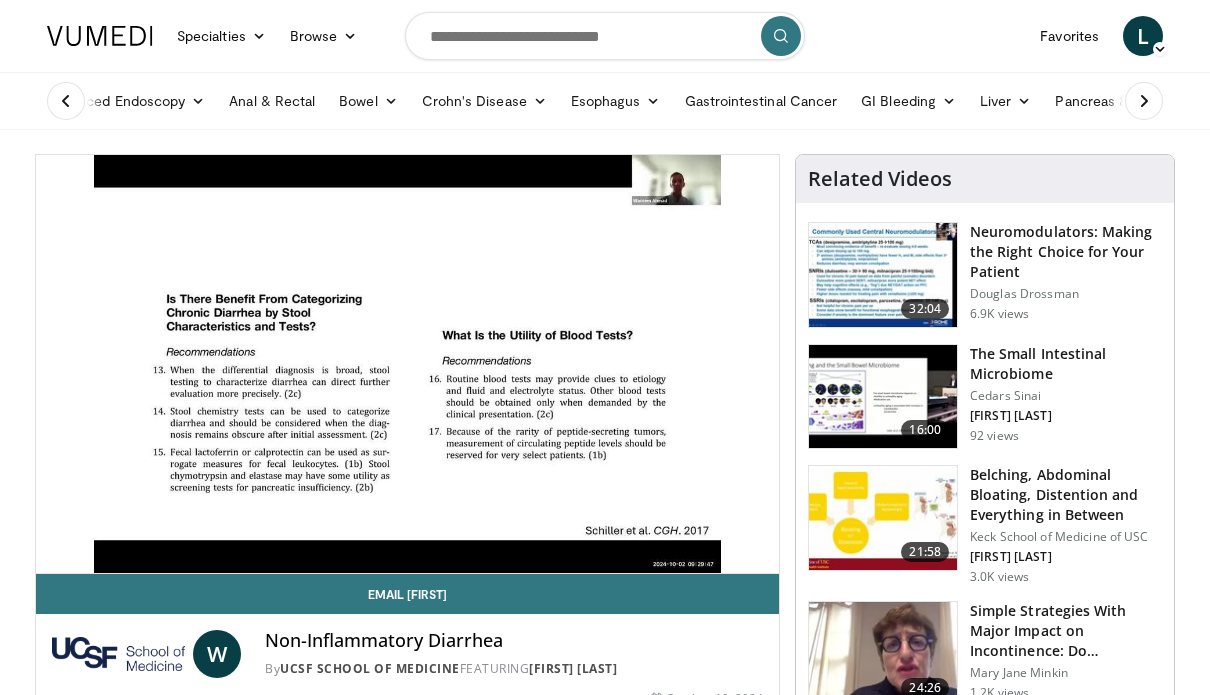 click on "30 seconds
Tap to unmute" at bounding box center [407, 364] 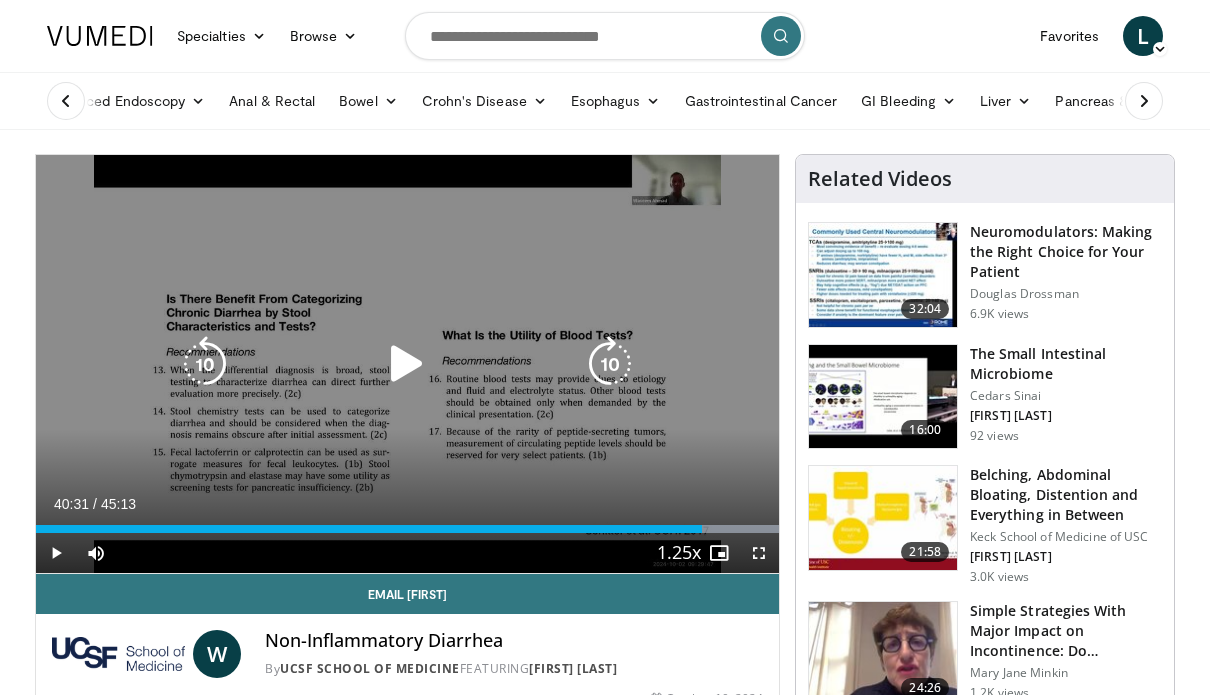 click at bounding box center (407, 364) 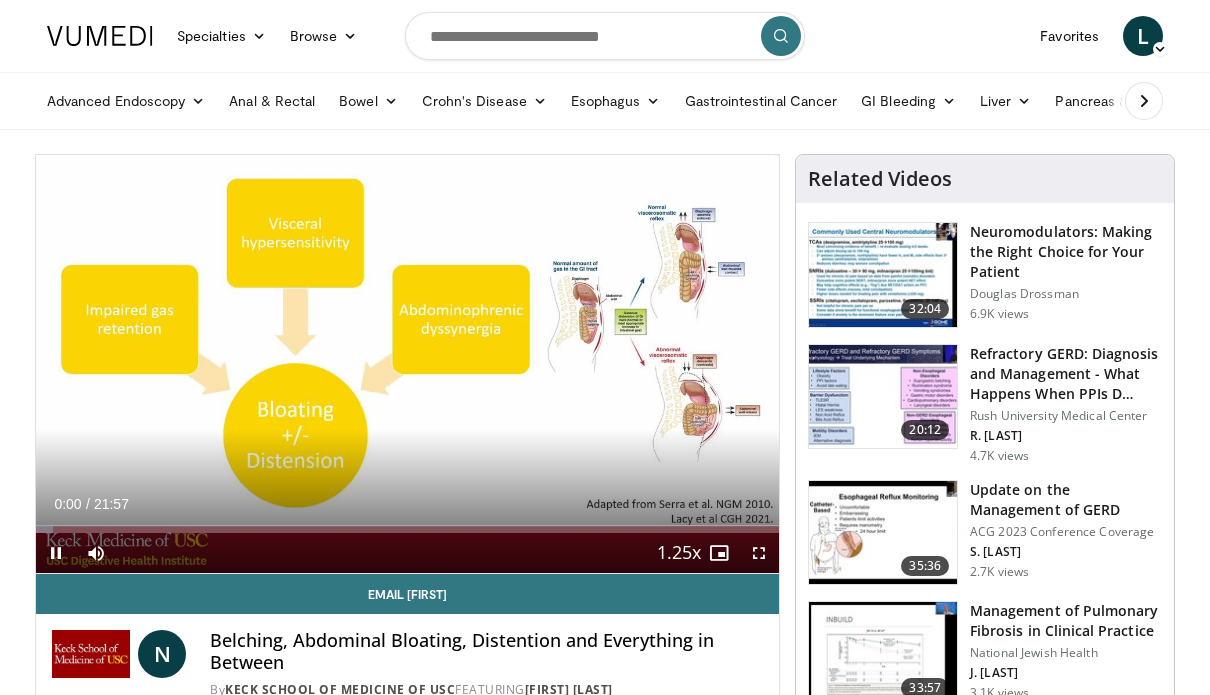 scroll, scrollTop: 0, scrollLeft: 0, axis: both 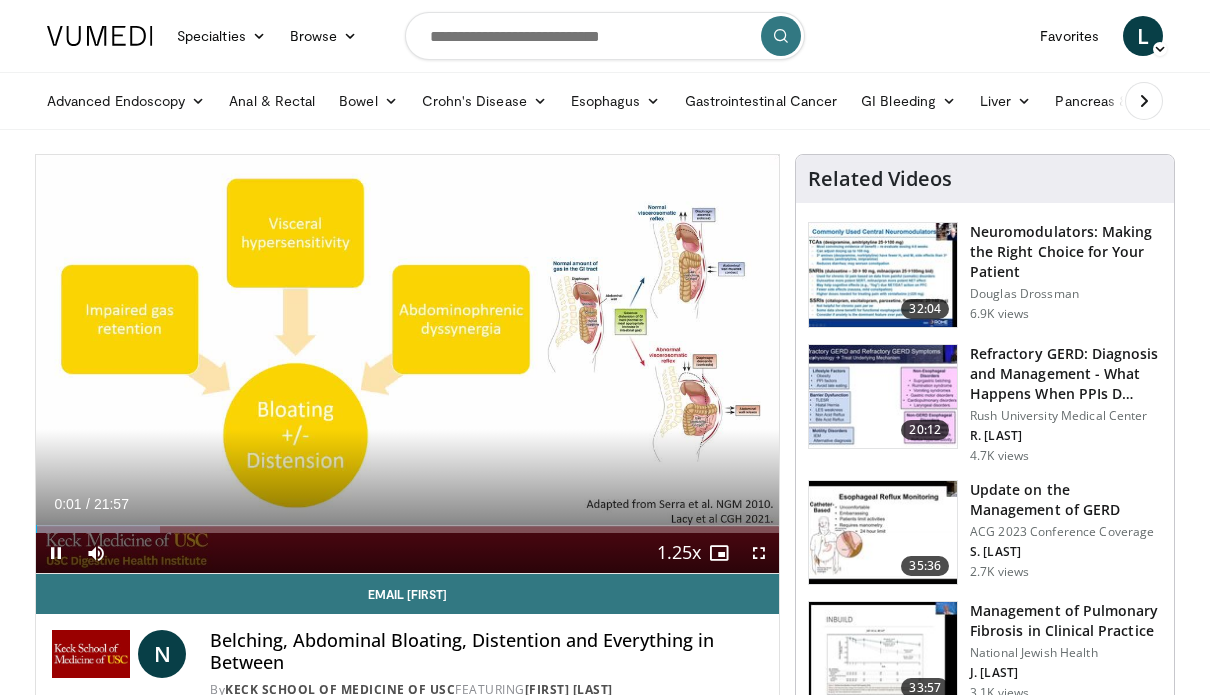 click at bounding box center (56, 553) 